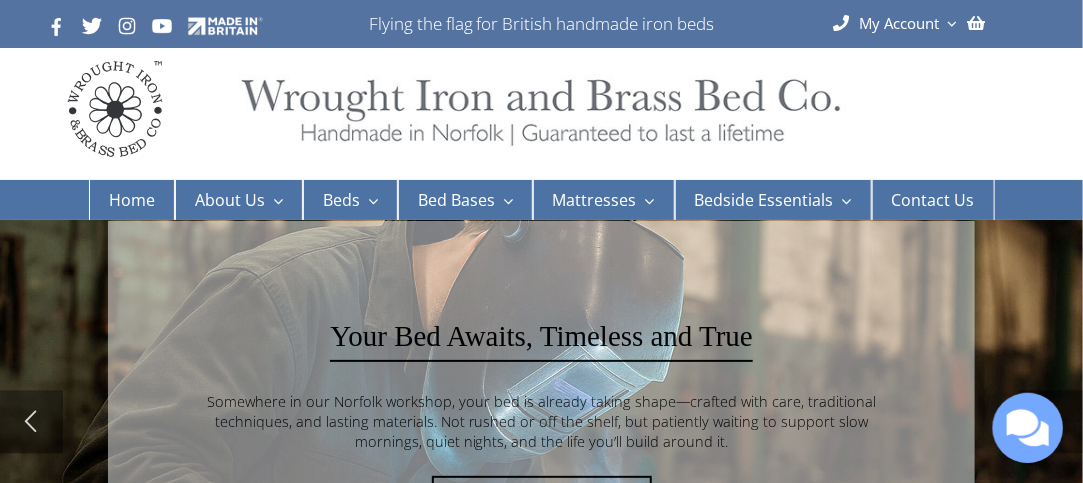 scroll, scrollTop: 0, scrollLeft: 0, axis: both 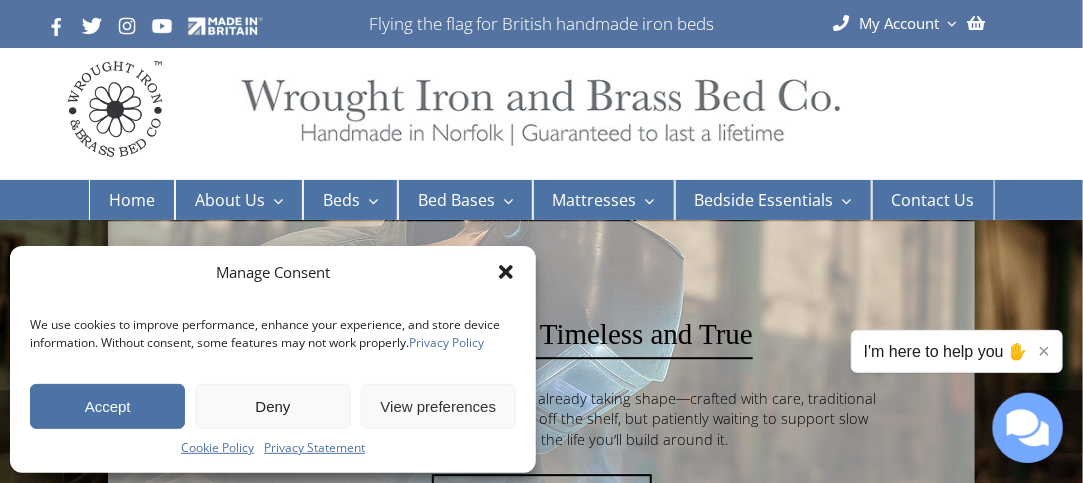 click on "Accept" at bounding box center (107, 406) 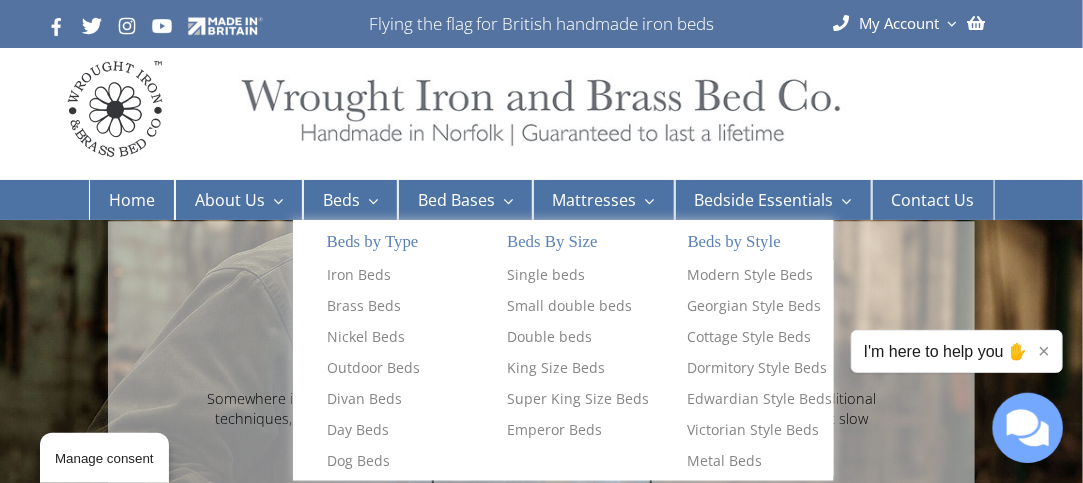 click on "Beds" at bounding box center (350, 200) 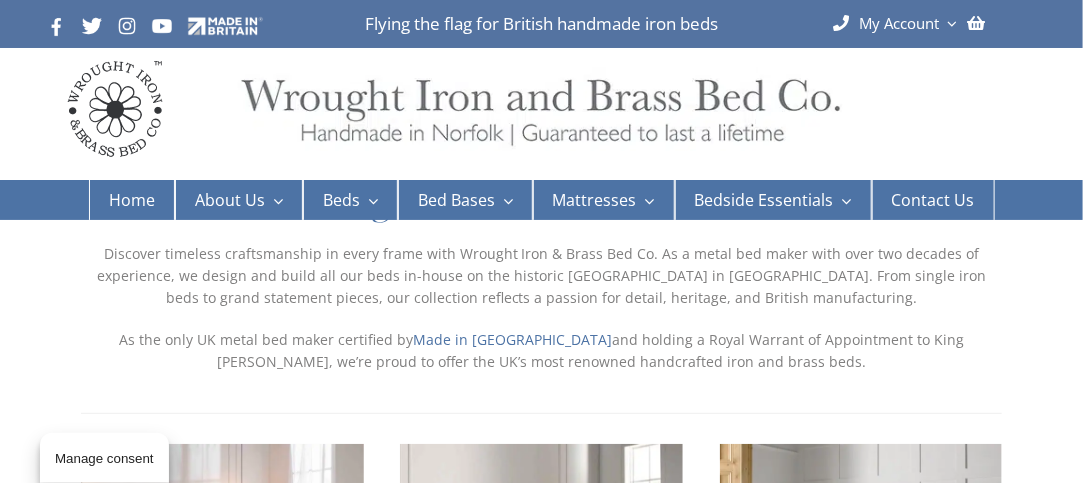 scroll, scrollTop: 97, scrollLeft: 0, axis: vertical 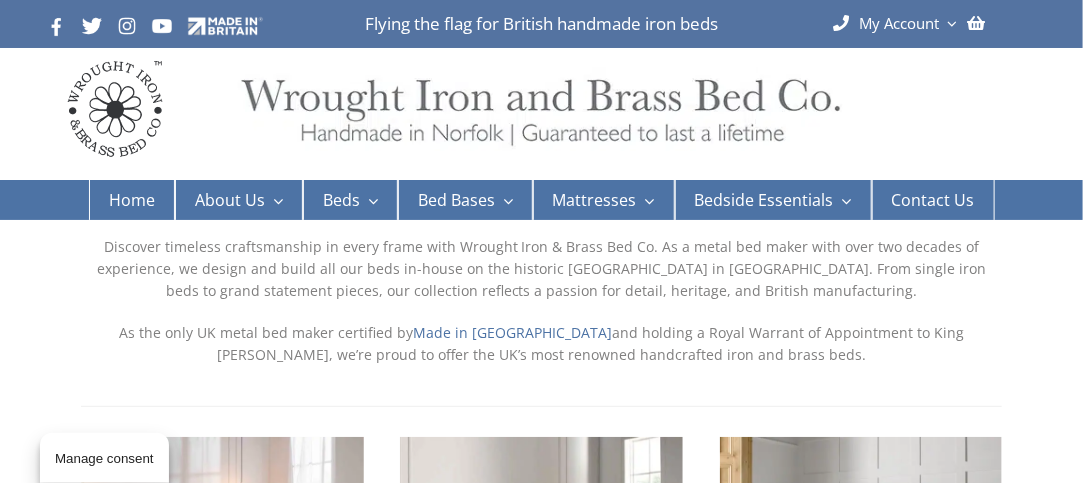 click at bounding box center (369, 201) 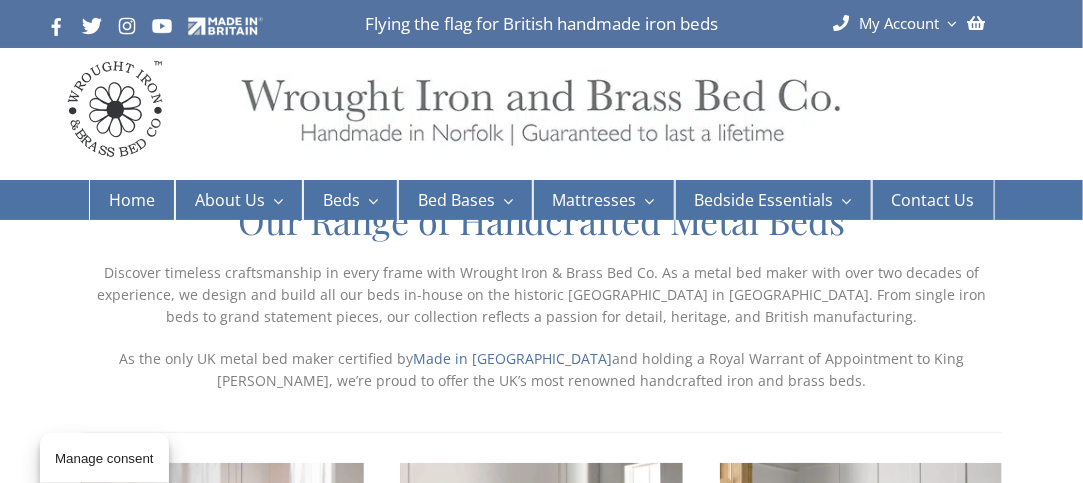 scroll, scrollTop: 70, scrollLeft: 0, axis: vertical 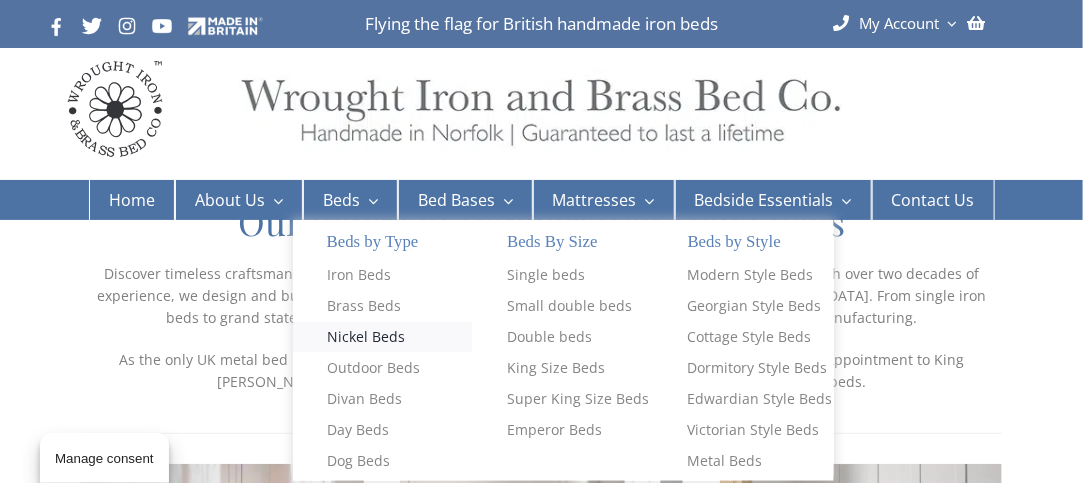click on "Nickel Beds" at bounding box center (366, 337) 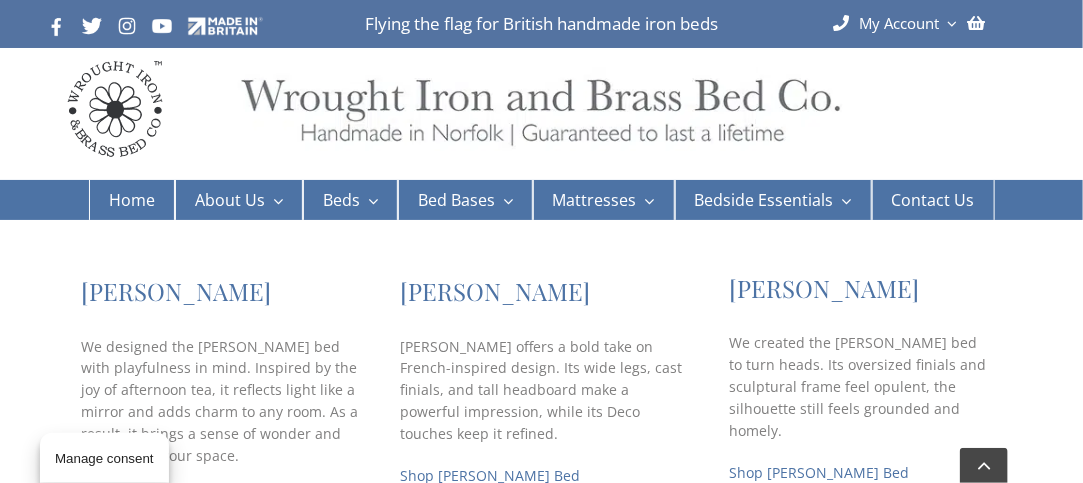 scroll, scrollTop: 500, scrollLeft: 0, axis: vertical 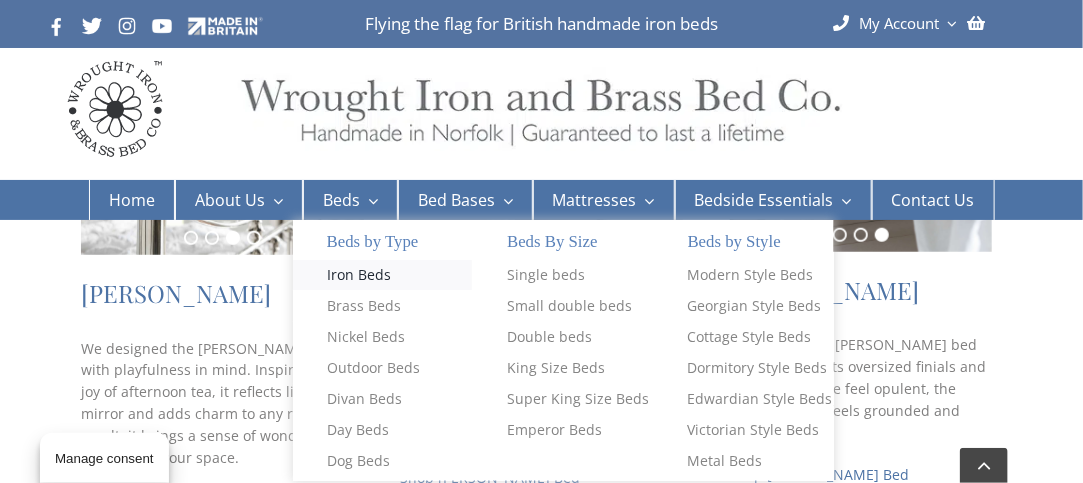 click on "Iron Beds" at bounding box center (359, 275) 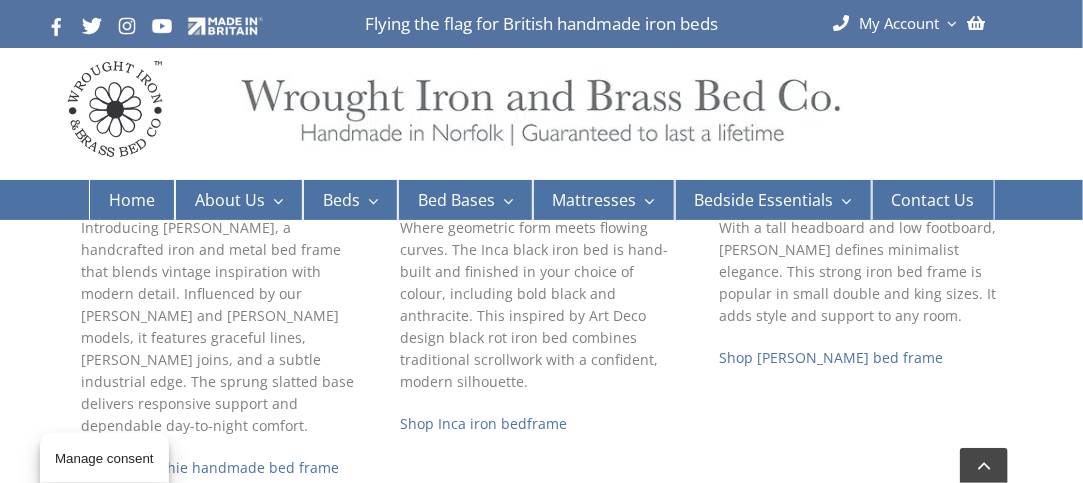 scroll, scrollTop: 680, scrollLeft: 0, axis: vertical 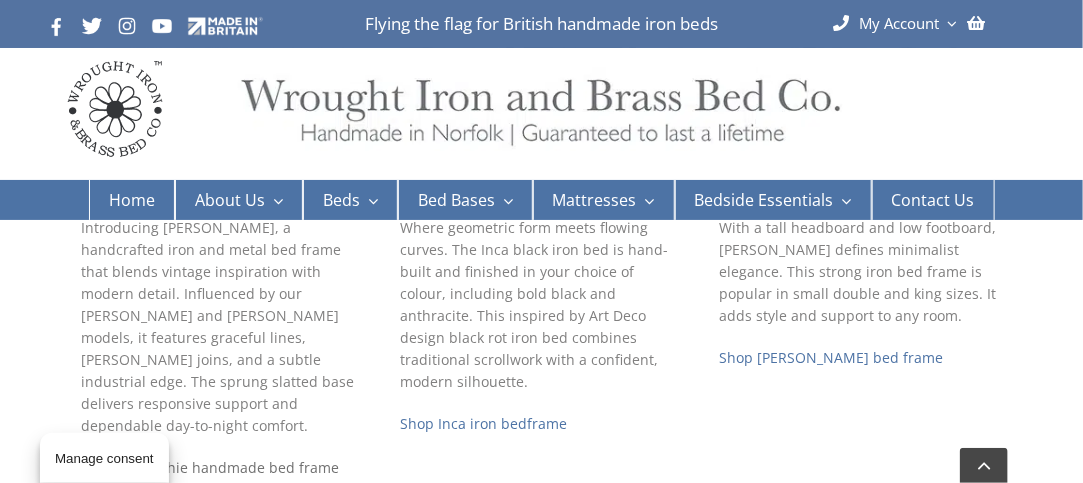 click on "Shop the Archie handmade bed frame" at bounding box center [210, 467] 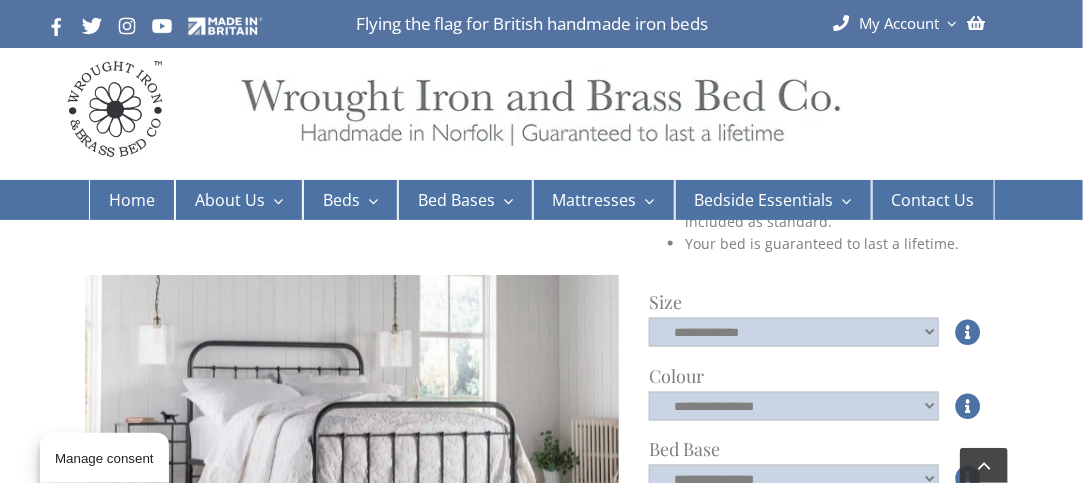 scroll, scrollTop: 780, scrollLeft: 0, axis: vertical 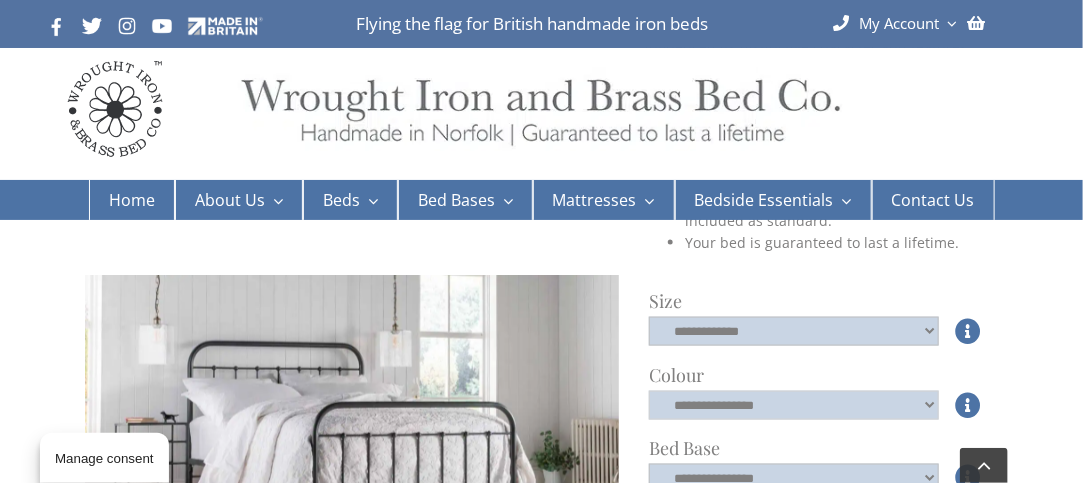 click on "**********" 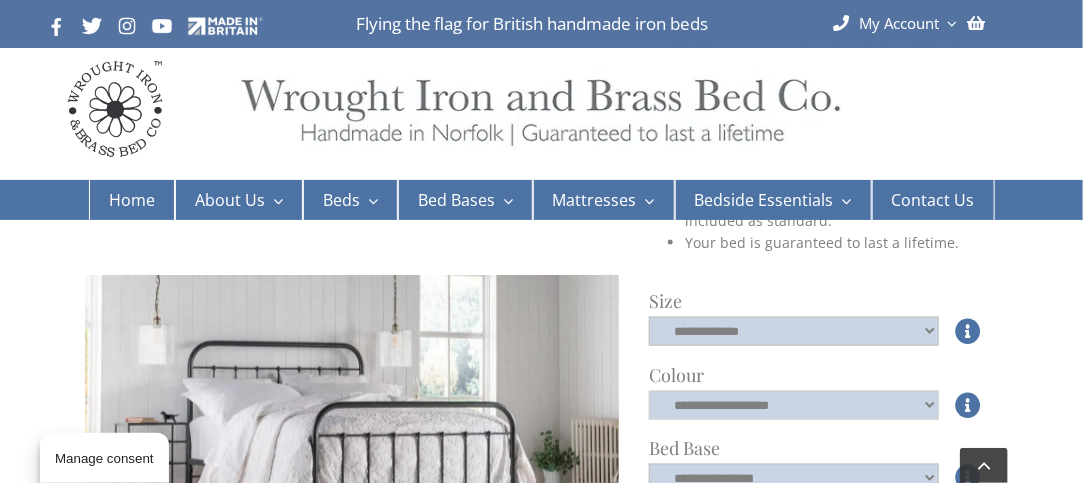 click on "**********" 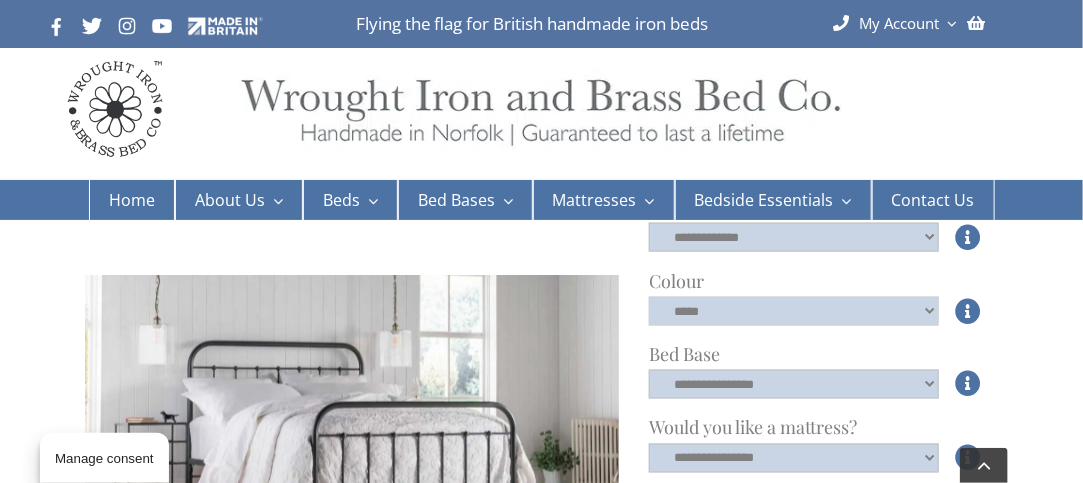 scroll, scrollTop: 874, scrollLeft: 0, axis: vertical 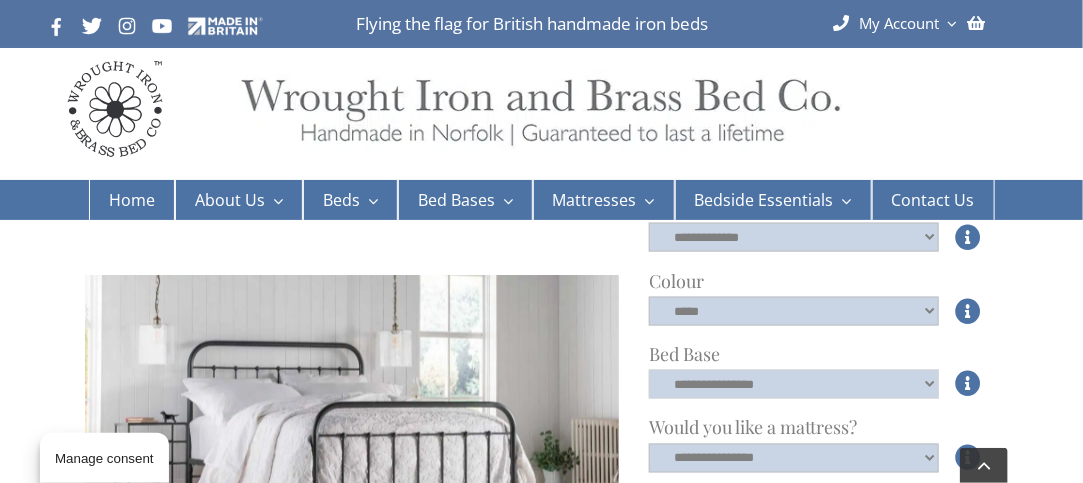 click on "**********" 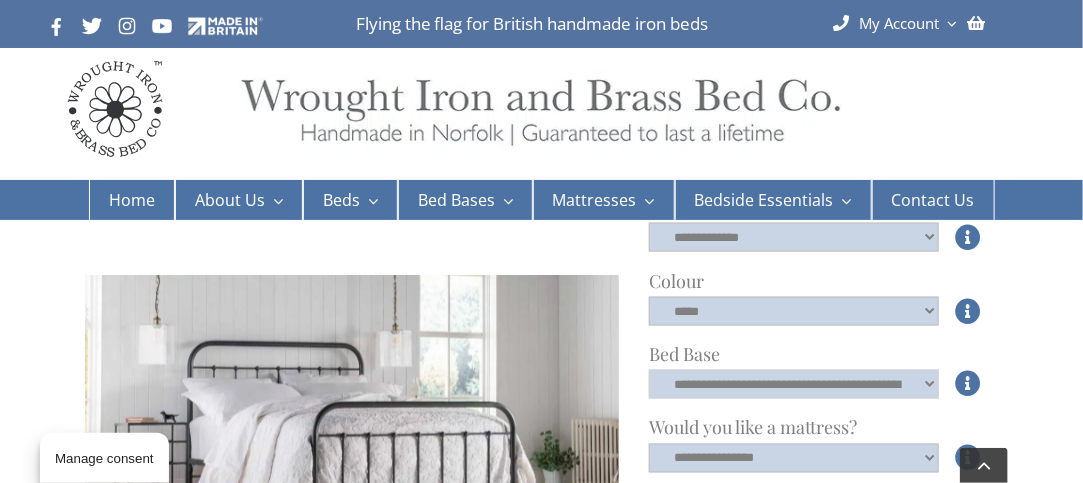 click on "**********" 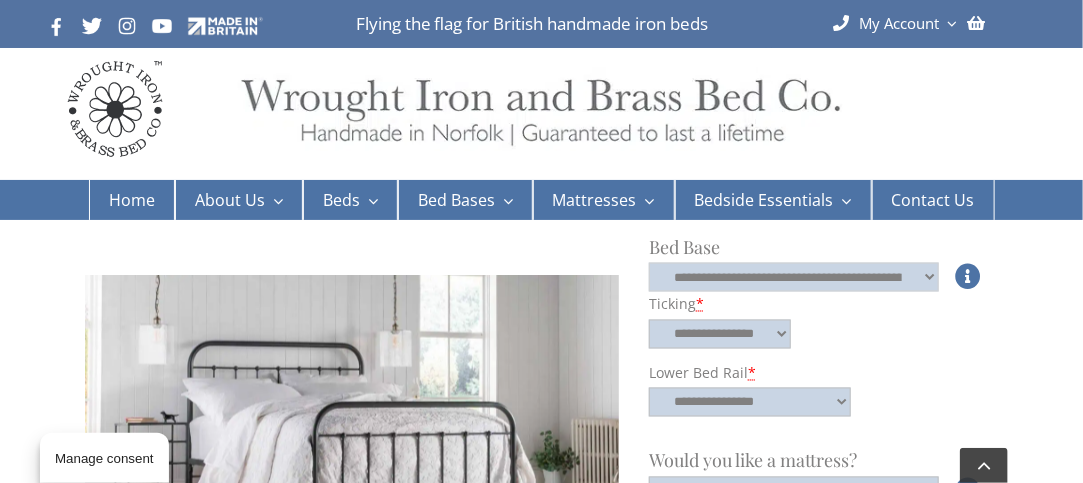 scroll, scrollTop: 976, scrollLeft: 0, axis: vertical 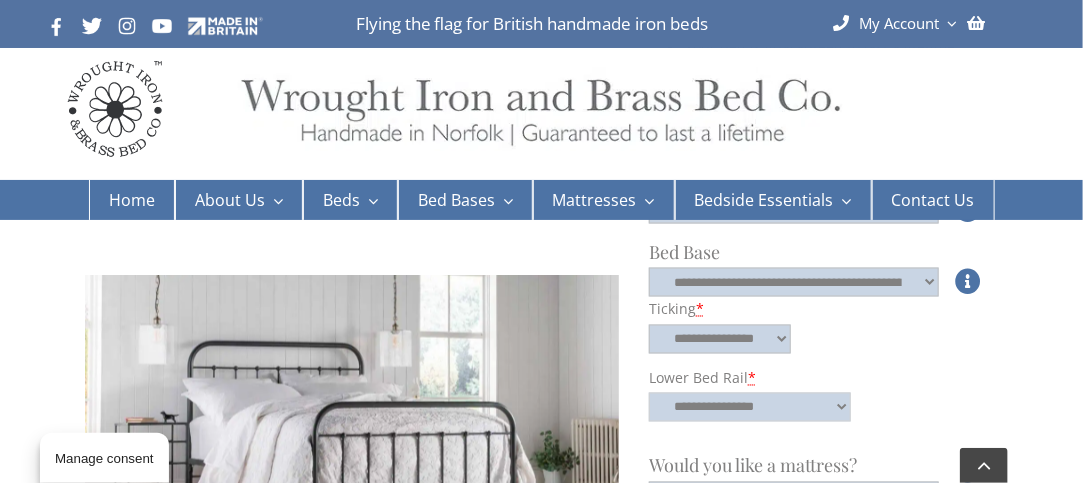 click on "**********" at bounding box center [750, 407] 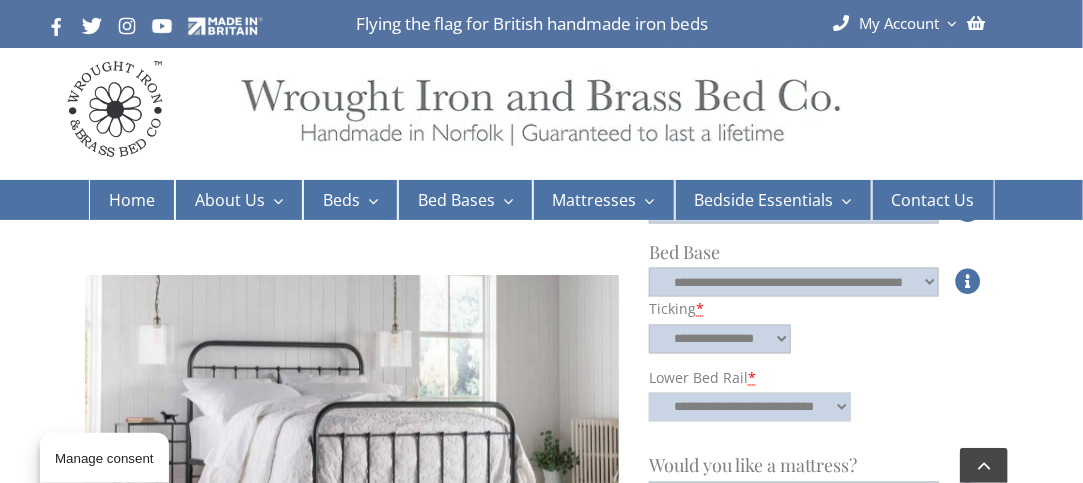 click on "**********" at bounding box center [750, 407] 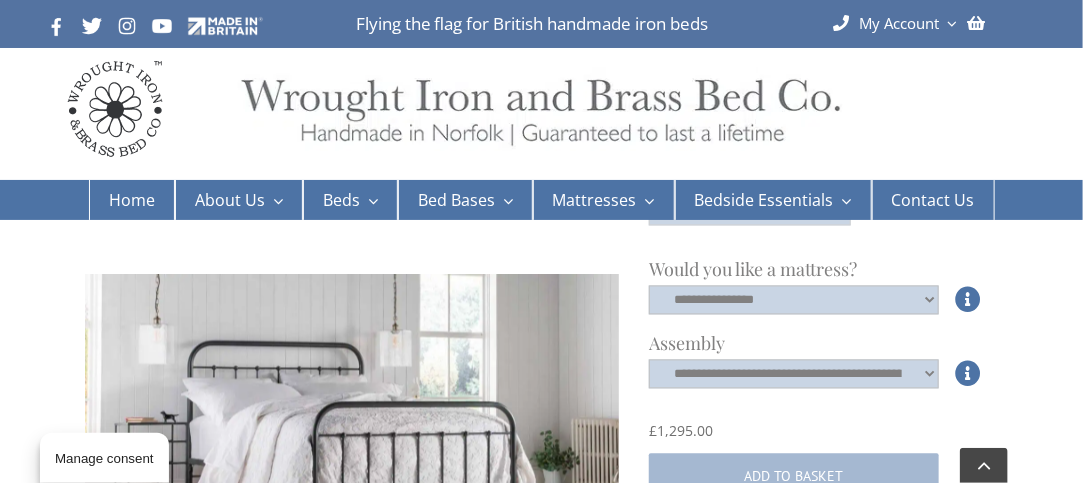 scroll, scrollTop: 1173, scrollLeft: 0, axis: vertical 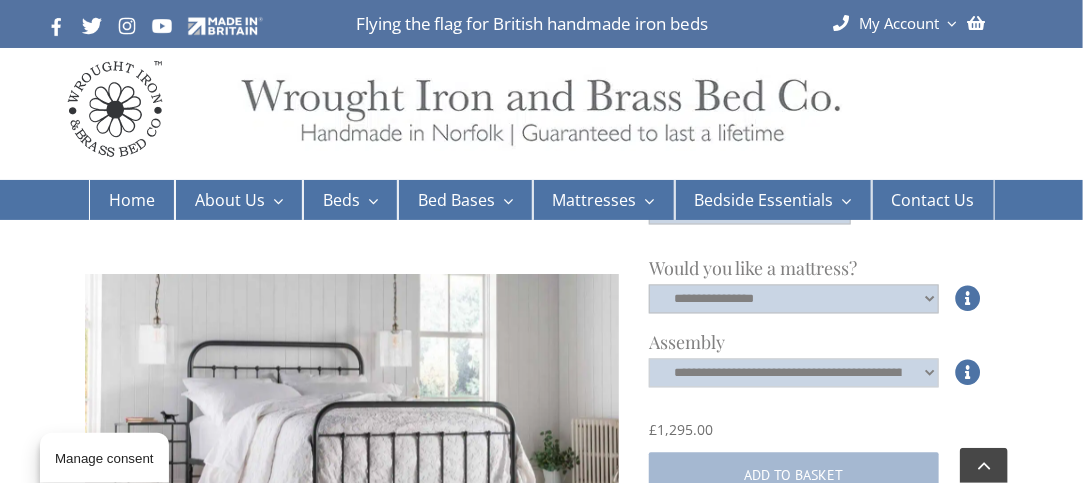 click on "**********" 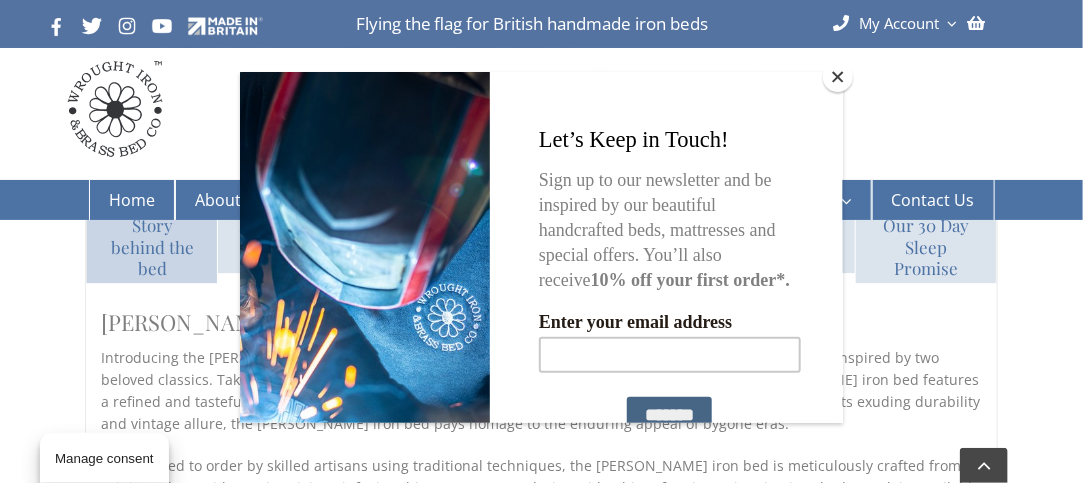 scroll, scrollTop: 1872, scrollLeft: 0, axis: vertical 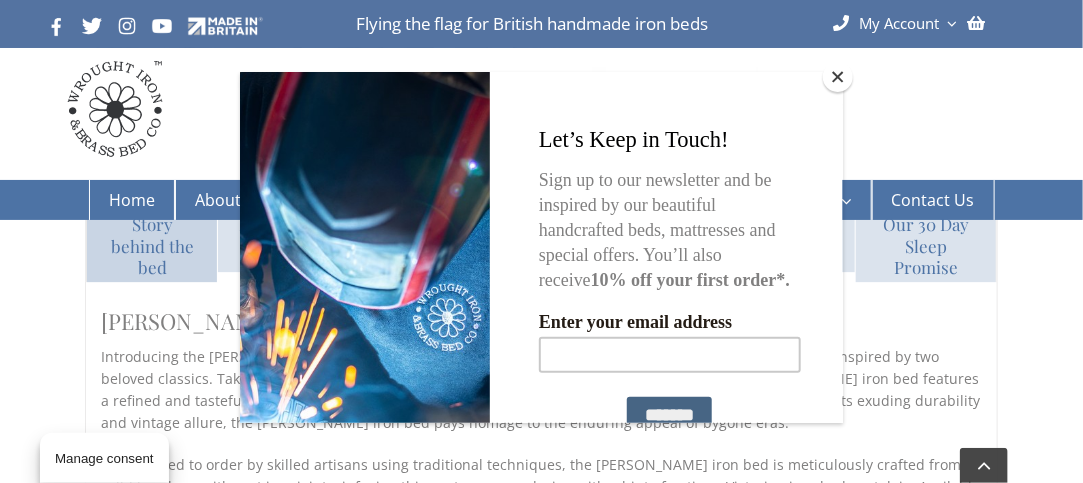 click at bounding box center [838, 77] 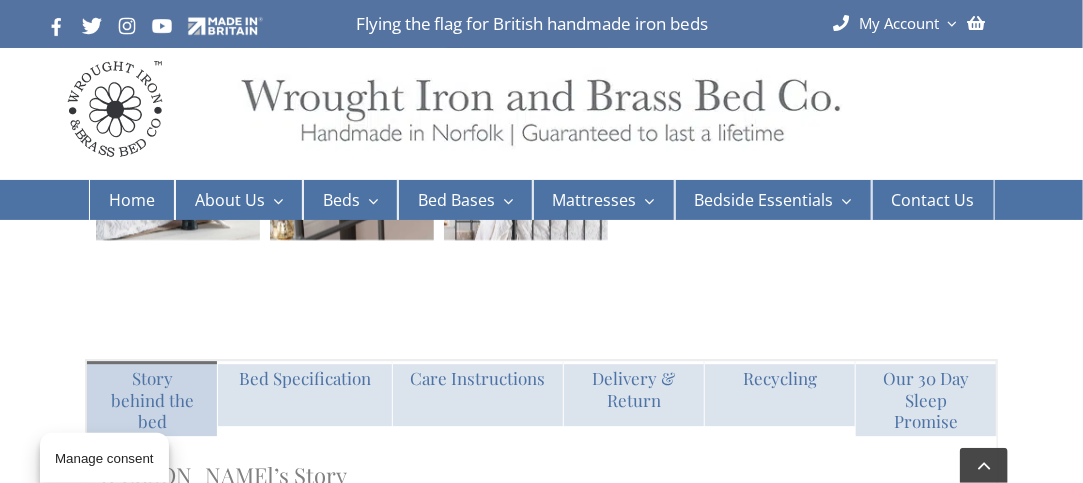 scroll, scrollTop: 1720, scrollLeft: 0, axis: vertical 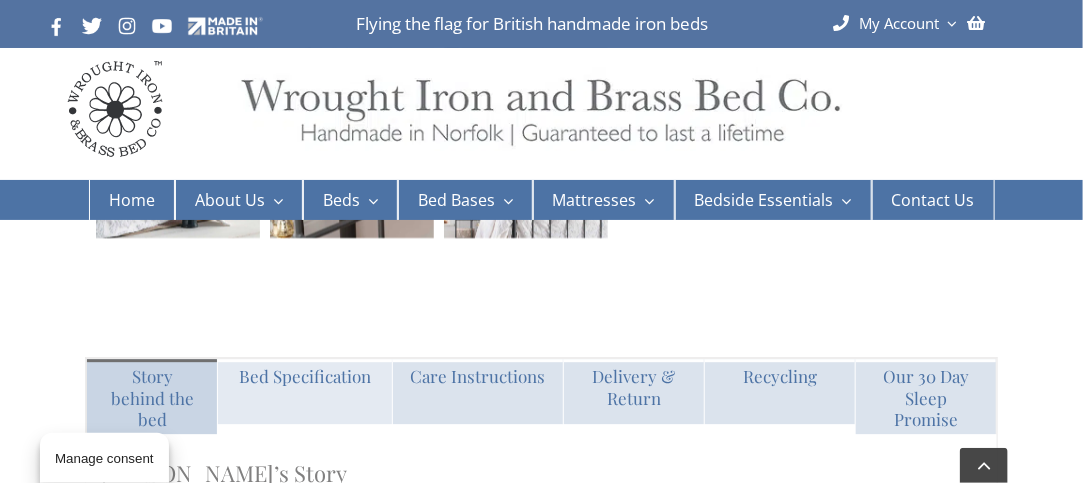 click on "Bed Specification" at bounding box center (305, 376) 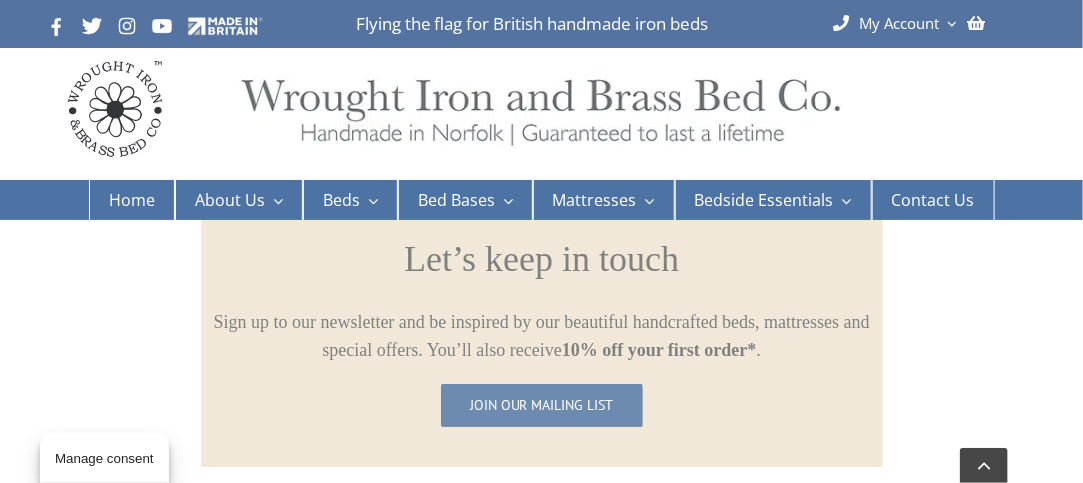 scroll, scrollTop: 2417, scrollLeft: 0, axis: vertical 